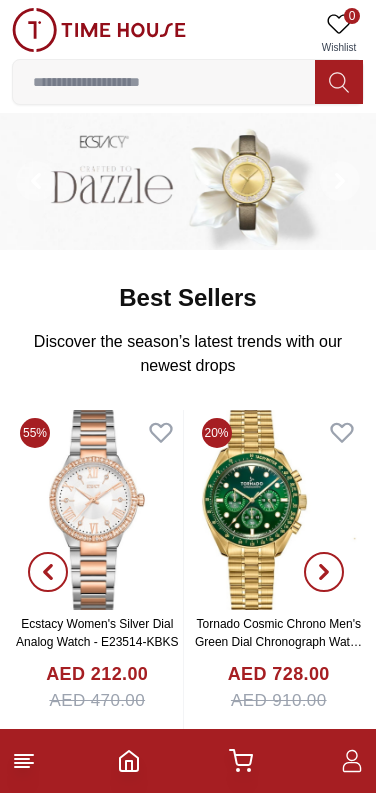 scroll, scrollTop: 0, scrollLeft: 0, axis: both 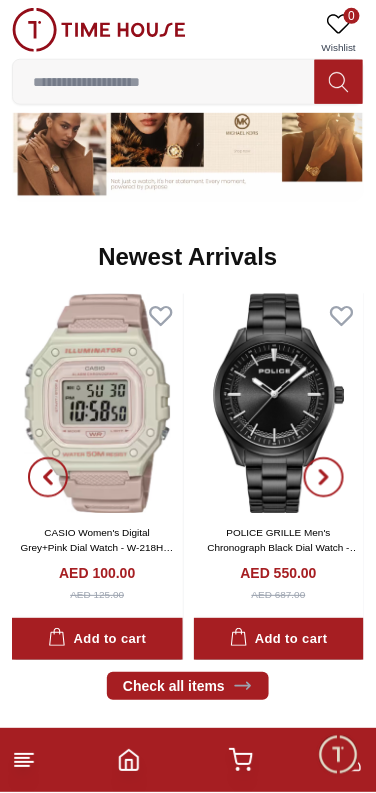 click at bounding box center (164, 82) 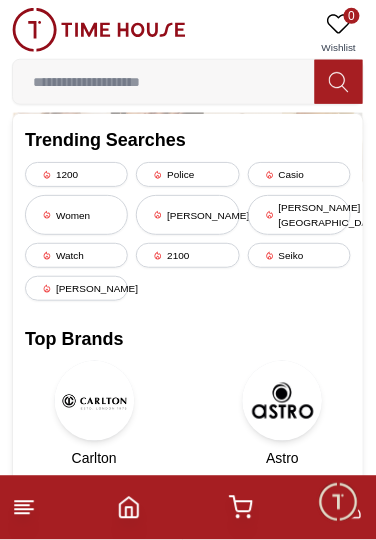 click on "Casio" at bounding box center [299, 174] 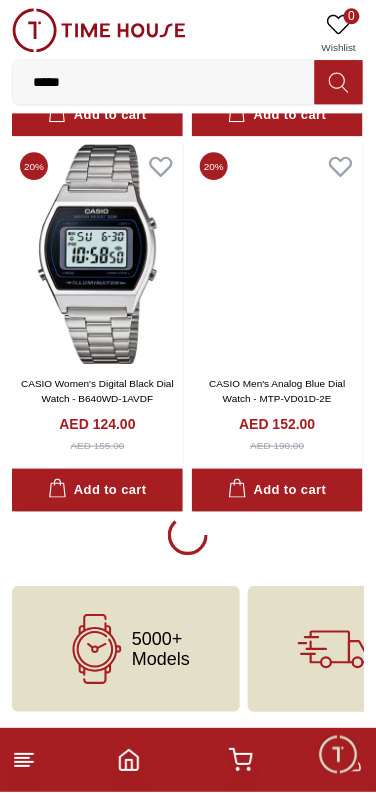 scroll, scrollTop: 3539, scrollLeft: 0, axis: vertical 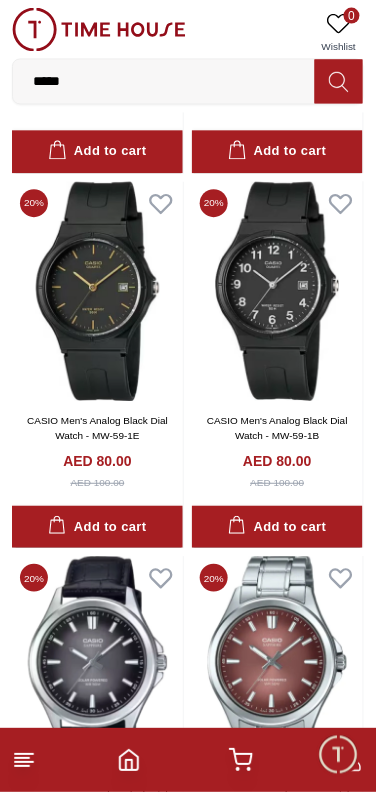 click at bounding box center [277, -84] 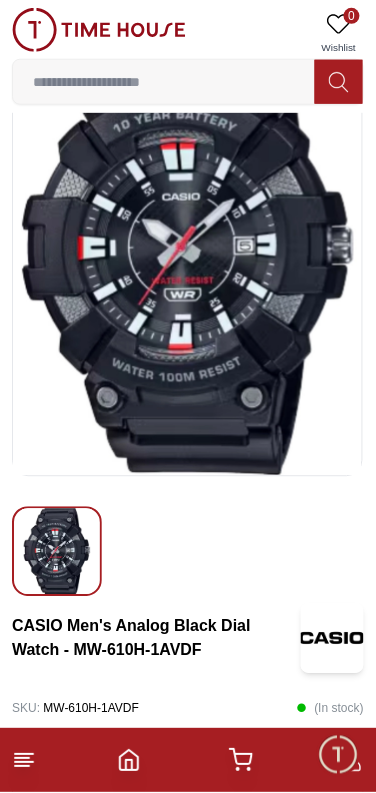 scroll, scrollTop: 100, scrollLeft: 0, axis: vertical 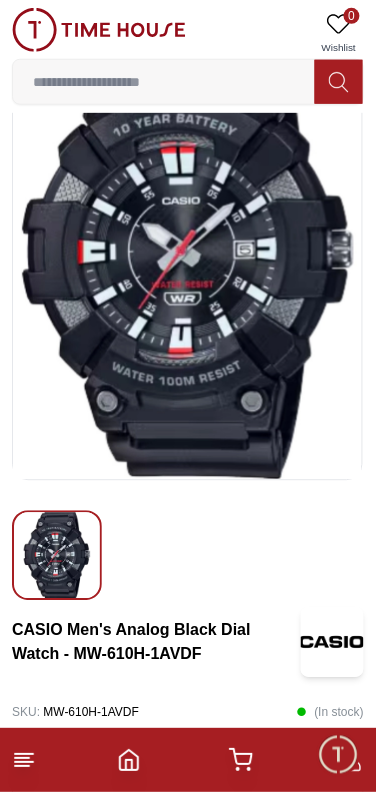 click at bounding box center [188, 255] 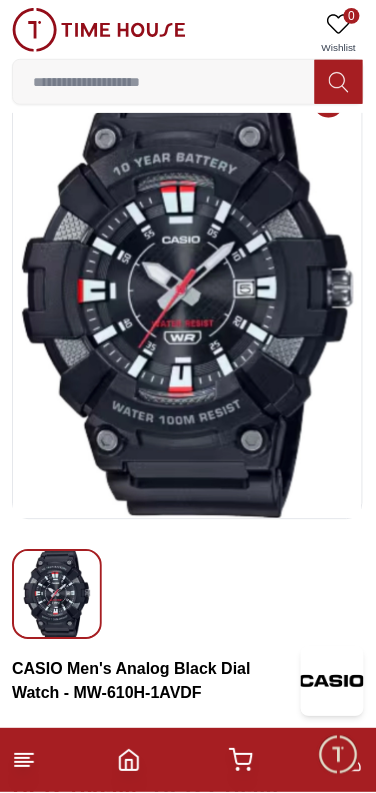 scroll, scrollTop: 0, scrollLeft: 0, axis: both 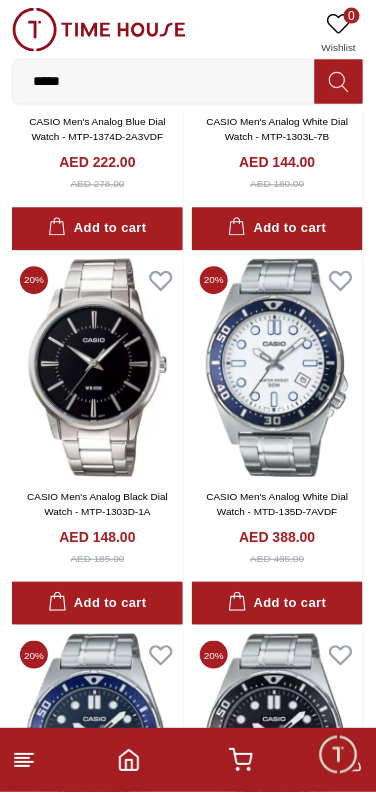 click at bounding box center [277, -383] 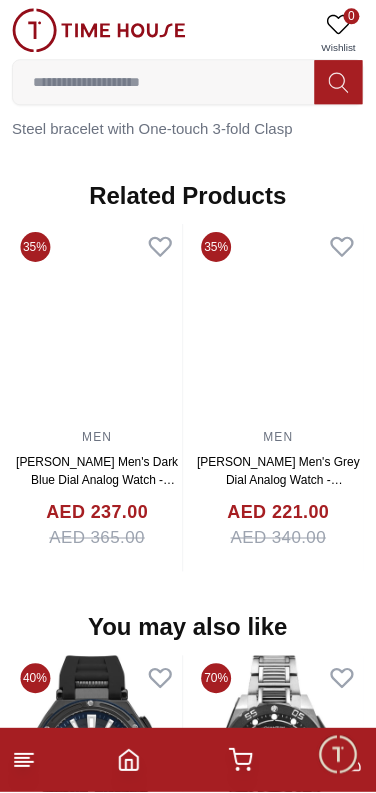 scroll, scrollTop: 1611, scrollLeft: 0, axis: vertical 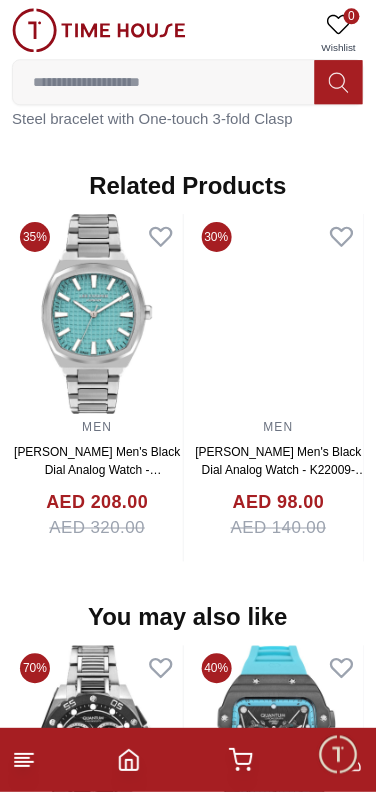 click at bounding box center [97, 314] 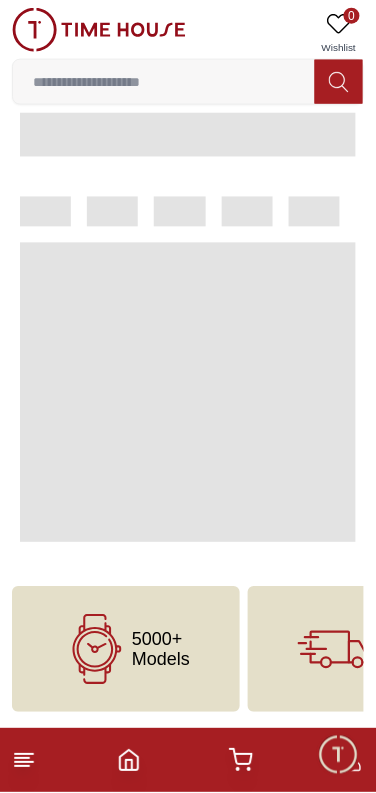 scroll, scrollTop: 0, scrollLeft: 0, axis: both 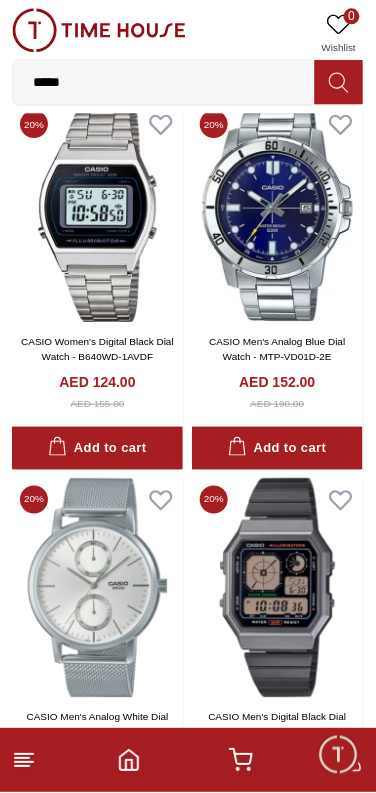 click at bounding box center [277, 212] 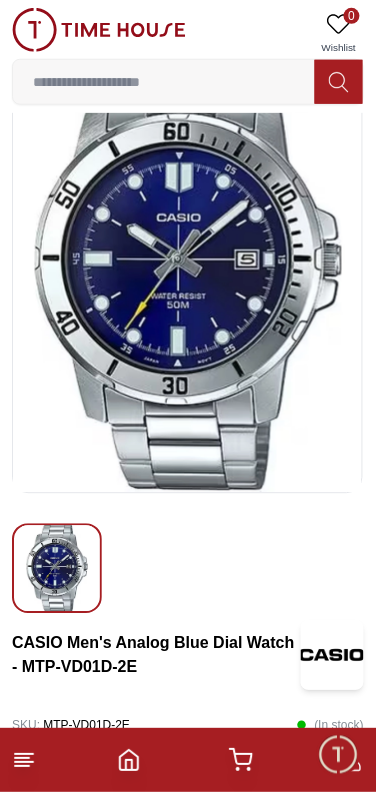 scroll, scrollTop: 0, scrollLeft: 0, axis: both 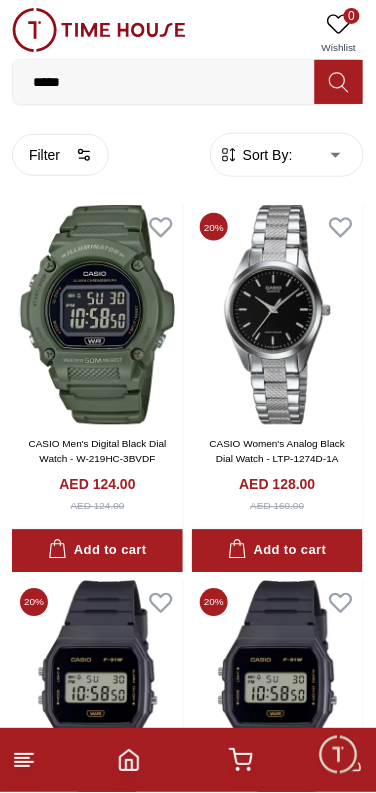 click on "100% Genuine products with International Warranty Shop From [GEOGRAPHIC_DATA] | العربية |  Currency   | 0 Wishlist ***** Trending Searches 1200 Police Casio Women [PERSON_NAME] [PERSON_NAME] hills Watch 2100 Seiko [PERSON_NAME] Top Brands Quantum Carlton Astro CITIZEN Help Our Stores My Account 0 Wishlist My Bag Home    Filter By Clear Brands CASIO G-Shock Color Black Green Blue Red Dark Blue Silver Silver / Black Orange Rose Gold Grey White Mop White White / Rose Gold Silver / Silver Dark Blue / Silver Silver / Gold Silver / Rose Gold Black / Black Black / Silver Black / Rose Gold Gold Yellow Dark Green Brown White / Silver Light Blue Black /Rose Gold Black /Grey Black /Red Black /Black Black / Rose Gold / Black Rose Gold / Black Rose Gold / Black / Black White Mop / Silver Blue / Rose Gold Pink Green /Silver Purple Silver Silver Silver / Blue Black  / Rose Gold Green / Green Blue / Black Blue / Blue Titanum Navy Blue Military Green Blue / Silver Champagne White / Gold White / Gold  [PERSON_NAME] [DOMAIN_NAME] Peach MOP Size" at bounding box center (188, 9589) 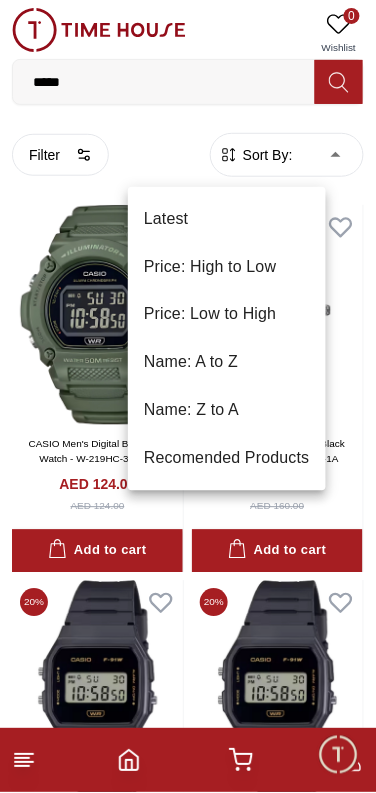 click on "Latest" at bounding box center [227, 219] 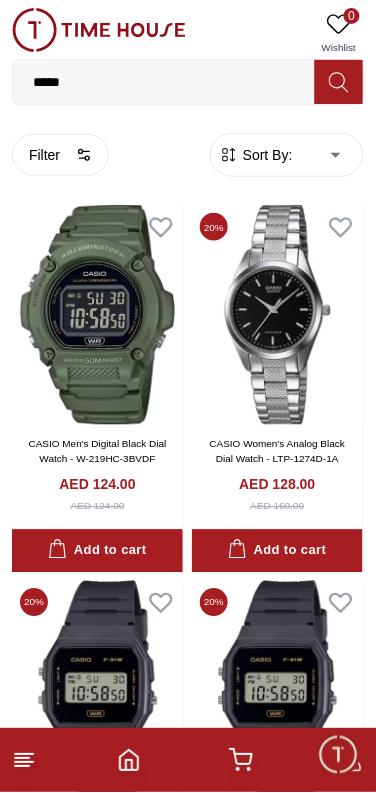 type on "*" 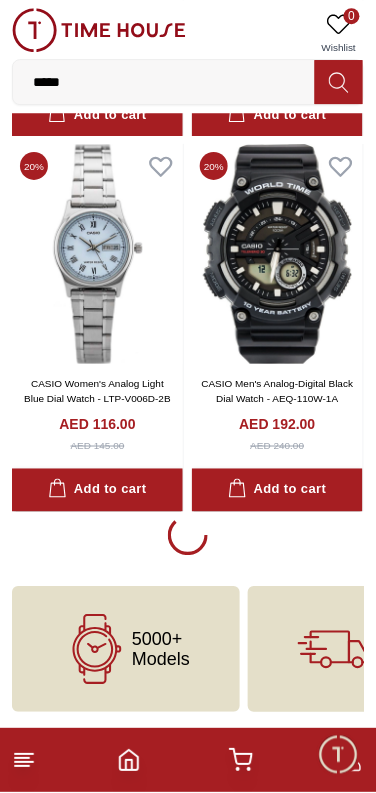 scroll, scrollTop: 7473, scrollLeft: 0, axis: vertical 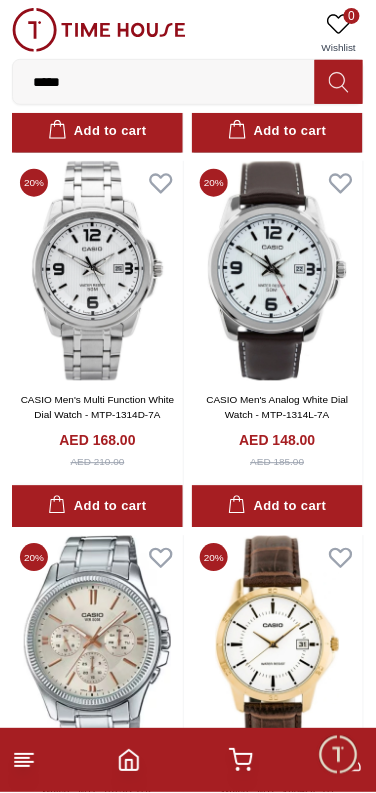 click at bounding box center [97, 271] 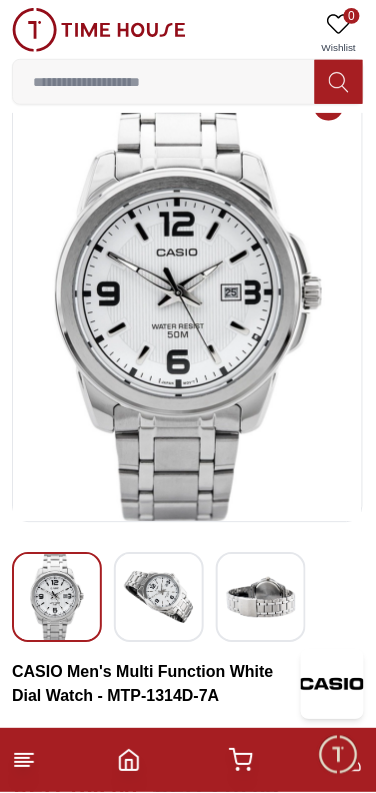 scroll, scrollTop: 59, scrollLeft: 0, axis: vertical 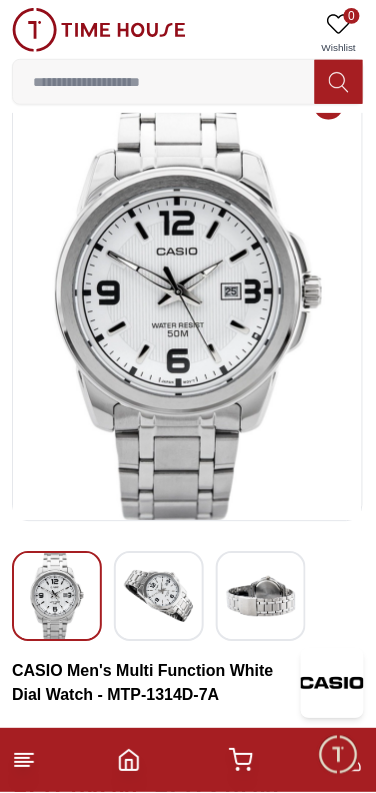 click at bounding box center [241, 761] 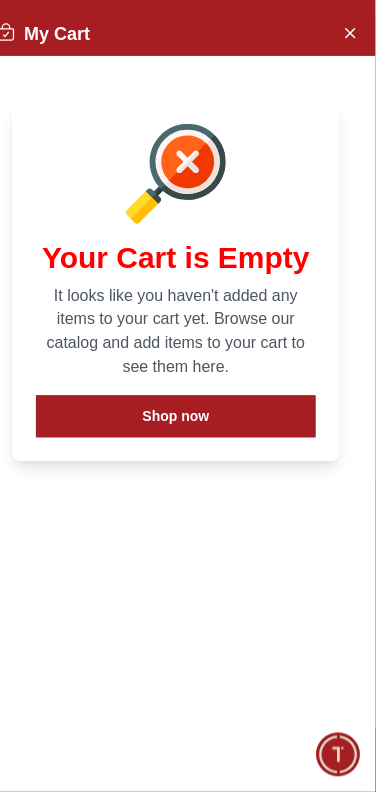 click 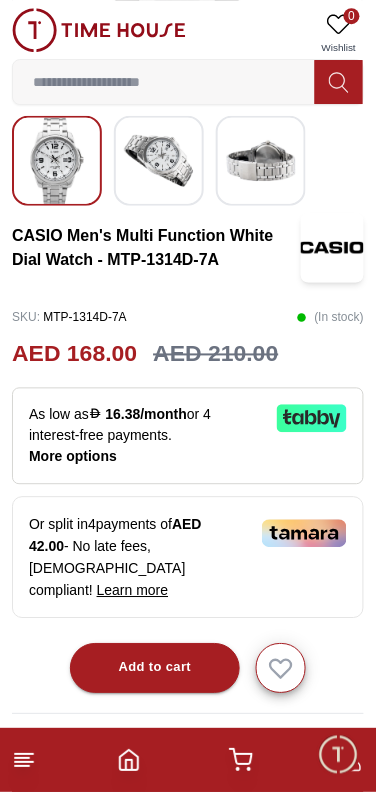 scroll, scrollTop: 0, scrollLeft: 0, axis: both 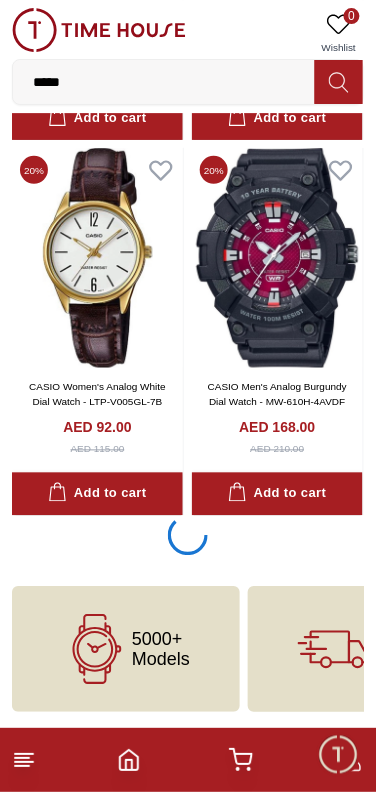 click at bounding box center (277, 258) 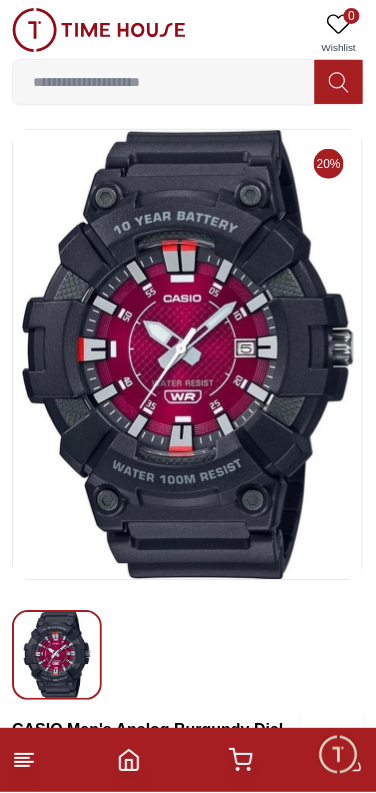 scroll, scrollTop: 0, scrollLeft: 0, axis: both 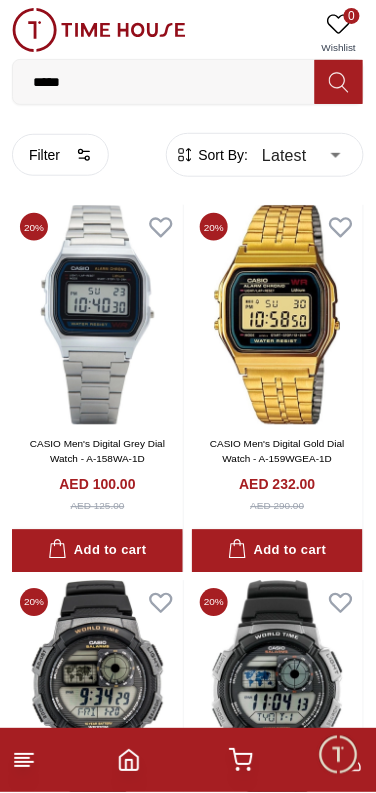 click on "100% Genuine products with International Warranty Shop From [GEOGRAPHIC_DATA] | العربية |  Currency   | 0 Wishlist ***** Trending Searches 1200 Police Casio Women [PERSON_NAME] [PERSON_NAME] hills Watch 2100 Seiko [PERSON_NAME] Top Brands Quantum Carlton Astro CITIZEN Help Our Stores My Account 0 Wishlist My Bag Home    Filter By Clear Brands CASIO G-Shock Color Black Green Blue Red Dark Blue Silver Silver / Black Orange Rose Gold Grey White Mop White White / Rose Gold Silver / Silver Dark Blue / Silver Silver / Gold Silver / Rose Gold Black / Black Black / Silver Black / Rose Gold Gold Yellow Dark Green Brown White / Silver Light Blue Black /Rose Gold Black /Grey Black /Red Black /Black Black / Rose Gold / Black Rose Gold / Black Rose Gold / Black / Black White Mop / Silver Blue / Rose Gold Pink Green /Silver Purple Silver Silver Silver / Blue Black  / Rose Gold Green / Green Blue / Black Blue / Blue Titanum Navy Blue Military Green Blue / Silver Champagne White / Gold White / Gold  [PERSON_NAME] [DOMAIN_NAME] Peach MOP Size" at bounding box center [188, 5833] 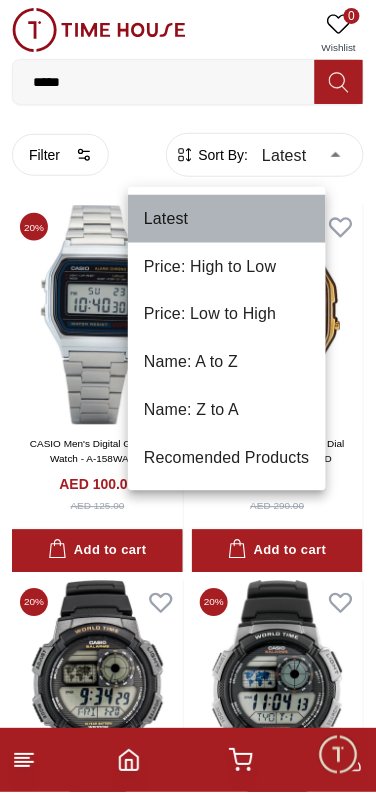 click on "Latest" at bounding box center (227, 219) 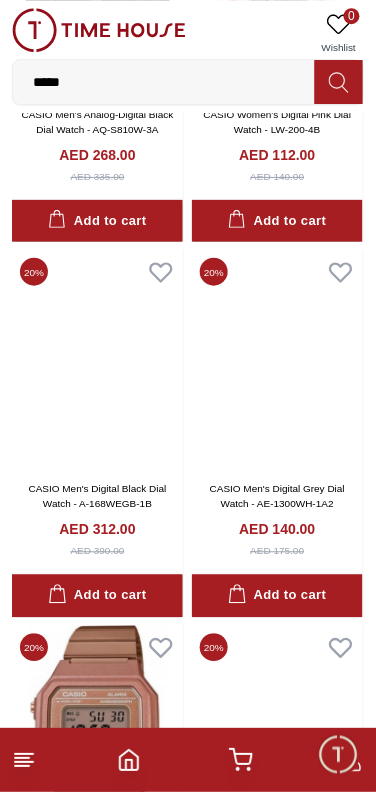 scroll, scrollTop: 7843, scrollLeft: 0, axis: vertical 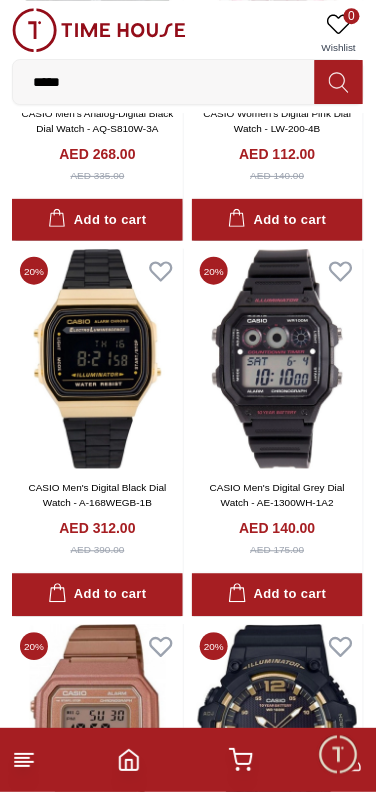 click at bounding box center (97, -16) 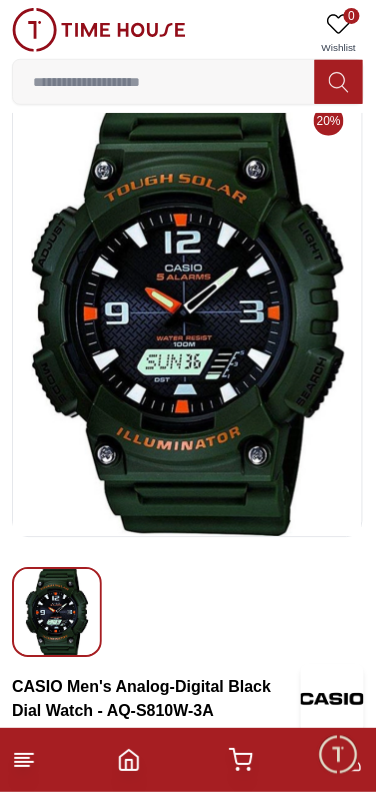 scroll, scrollTop: 44, scrollLeft: 0, axis: vertical 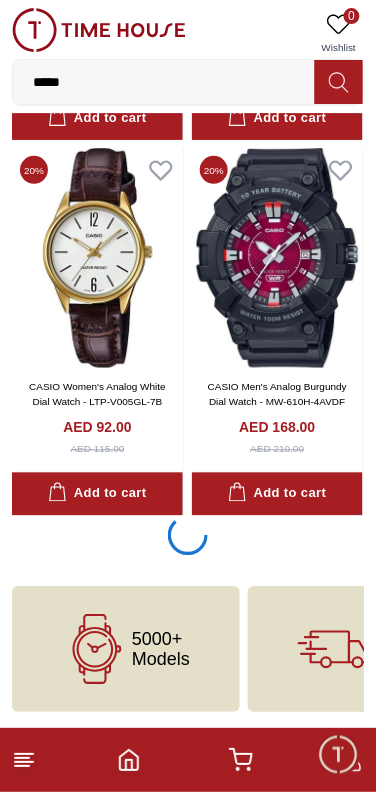 click at bounding box center (277, 258) 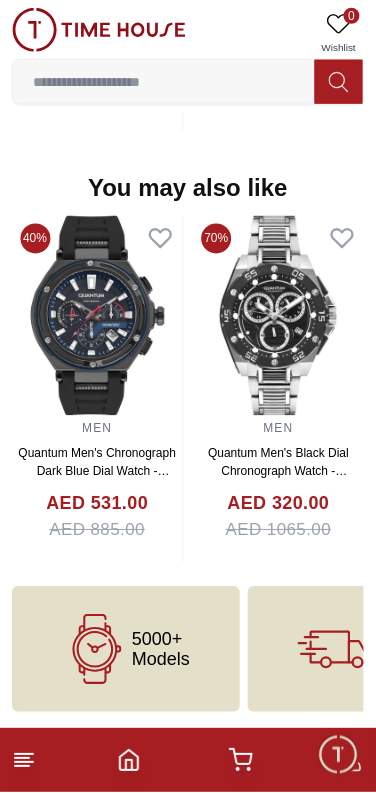scroll, scrollTop: 2028, scrollLeft: 0, axis: vertical 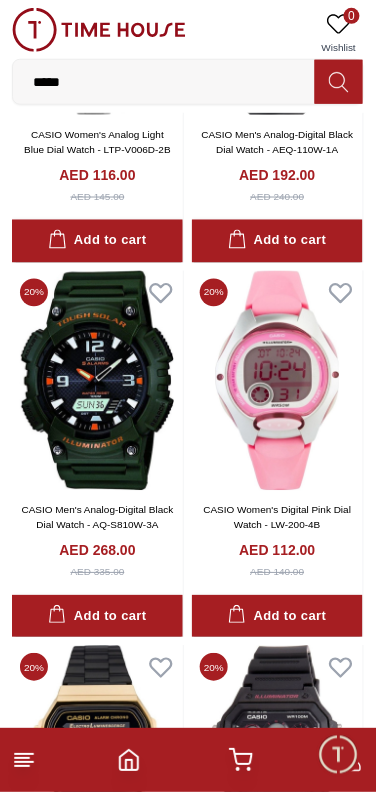 click at bounding box center (277, 5) 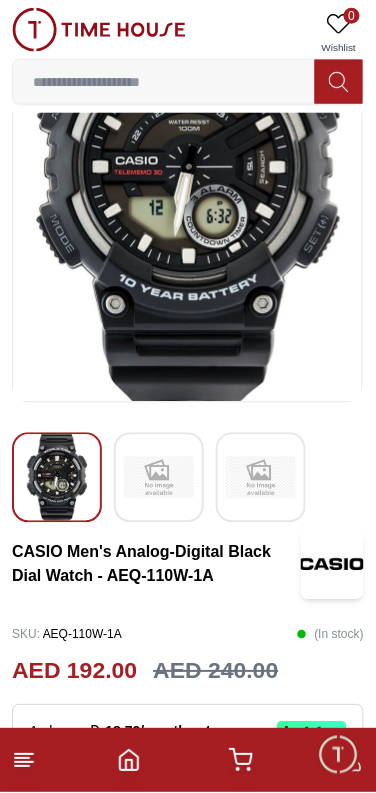 scroll, scrollTop: 175, scrollLeft: 0, axis: vertical 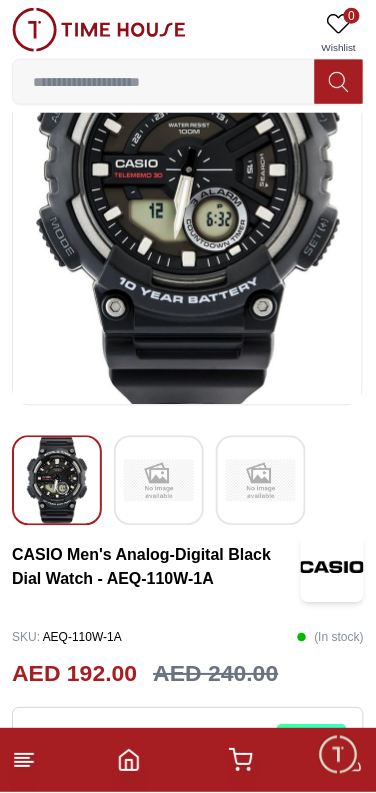 click on "20% CASIO Men's Analog-Digital Black Dial Watch - AEQ-110W-1A SKU :   AEQ-110W-1A ( In stock ) AED 192.00 AED 240.00 Or split in  4  payments of  AED 48.00  - No late fees, Sharia compliant!    Learn more Overview Round Resin case with Analog-digital display, Black Dial
45mm Case diameter, movements, 10 ATM water-resistant
Black Resin bracelet with [PERSON_NAME] Add to cart GIFT WRAPPING INCLUDED TRUSTED SHIPPING CONTACTLESS DELIVERY Share To Friends" at bounding box center [188, 690] 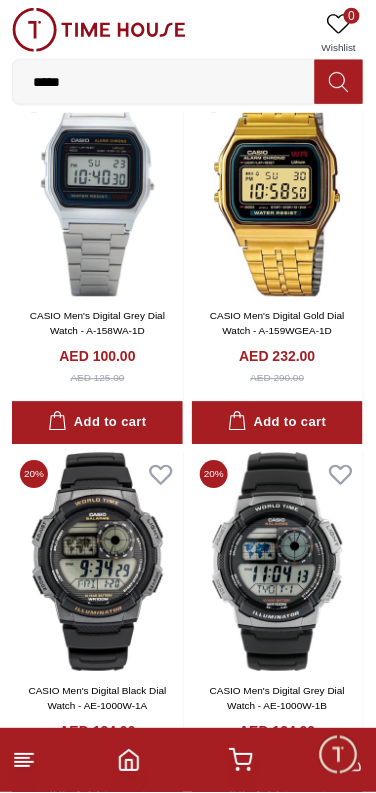 scroll, scrollTop: 0, scrollLeft: 0, axis: both 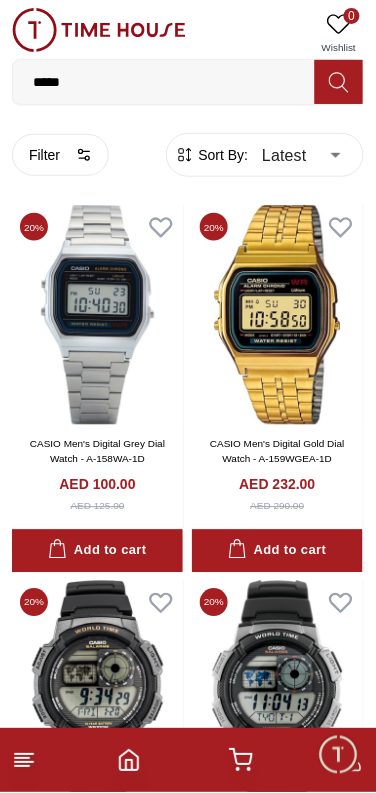 click on "100% Genuine products with International Warranty Shop From [GEOGRAPHIC_DATA] | العربية |  Currency   | 0 Wishlist ***** Trending Searches 1200 Police Casio Women [PERSON_NAME] [PERSON_NAME] hills Watch 2100 Seiko [PERSON_NAME] Top Brands Quantum Carlton Astro CITIZEN Help Our Stores My Account 0 Wishlist My Bag Home    Filter By Clear Brands CASIO G-Shock Color Black Green Blue Red Dark Blue Silver Silver / Black Orange Rose Gold Grey White Mop White White / Rose Gold Silver / Silver Dark Blue / Silver Silver / Gold Silver / Rose Gold Black / Black Black / Silver Black / Rose Gold Gold Yellow Dark Green Brown White / Silver Light Blue Black /Rose Gold Black /Grey Black /Red Black /Black Black / Rose Gold / Black Rose Gold / Black Rose Gold / Black / Black White Mop / Silver Blue / Rose Gold Pink Green /Silver Purple Silver Silver Silver / Blue Black  / Rose Gold Green / Green Blue / Black Blue / Blue Titanum Navy Blue Military Green Blue / Silver Champagne White / Gold White / Gold  [PERSON_NAME] [DOMAIN_NAME] Peach MOP Size" at bounding box center [188, 5831] 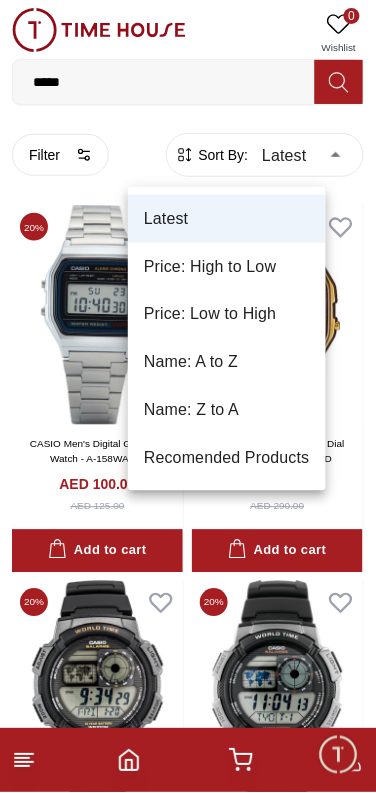 click on "Price: High to Low" at bounding box center (227, 267) 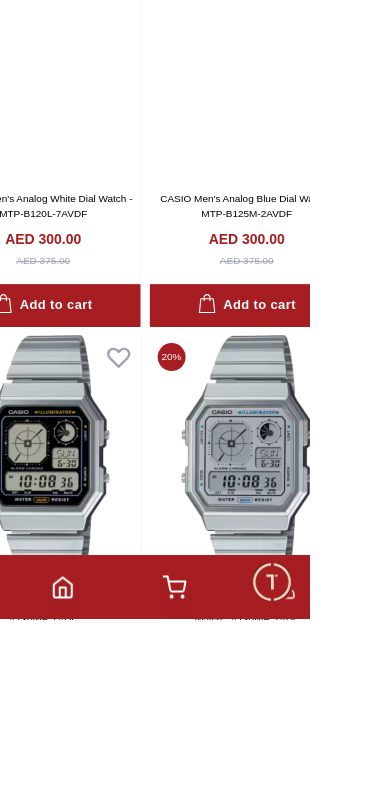 scroll, scrollTop: 7418, scrollLeft: 0, axis: vertical 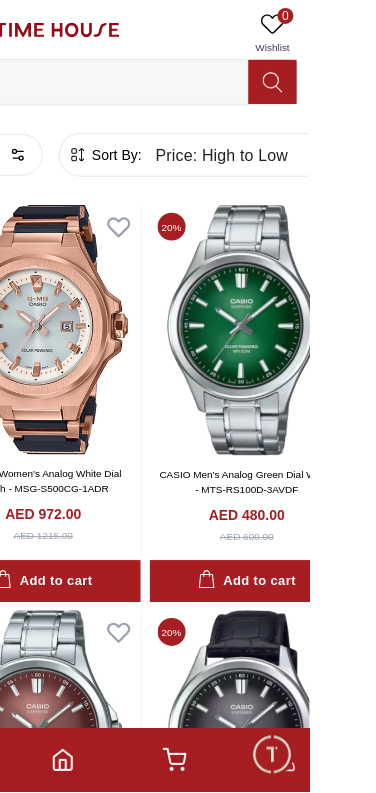 click on "100% Genuine products with International Warranty Shop From [GEOGRAPHIC_DATA] | العربية |  Currency   | 0 Wishlist ***** Trending Searches 1200 Police Casio Women [PERSON_NAME] [PERSON_NAME] hills Watch 2100 Seiko [PERSON_NAME] Top Brands Quantum Carlton Astro CITIZEN Help Our Stores My Account 0 Wishlist My Bag Home    Filter By Clear Brands CASIO G-Shock Color Black Green Blue Red Dark Blue Silver Silver / Black Orange Rose Gold Grey White Mop White White / Rose Gold Silver / Silver Dark Blue / Silver Silver / Gold Silver / Rose Gold Black / Black Black / Silver Black / Rose Gold Gold Yellow Dark Green Brown White / Silver Light Blue Black /Rose Gold Black /Grey Black /Red Black /Black Black / Rose Gold / Black Rose Gold / Black Rose Gold / Black / Black White Mop / Silver Blue / Rose Gold Pink Green /Silver Purple Silver Silver Silver / Blue Black  / Rose Gold Green / Green Blue / Black Blue / Blue Titanum Navy Blue Military Green Blue / Silver Champagne White / Gold White / Gold  [PERSON_NAME] [DOMAIN_NAME] Peach MOP Size" at bounding box center [188, 8324] 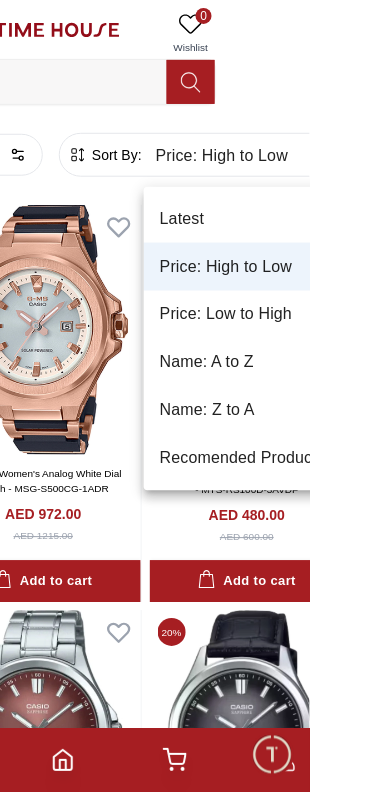 click on "Price: Low to High" at bounding box center (315, 315) 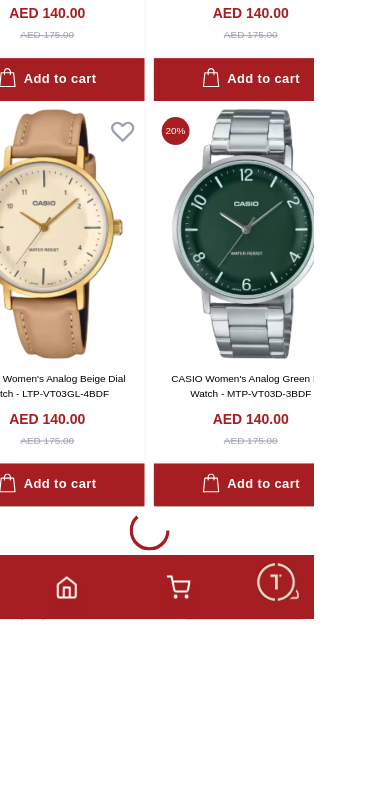 scroll, scrollTop: 7645, scrollLeft: 0, axis: vertical 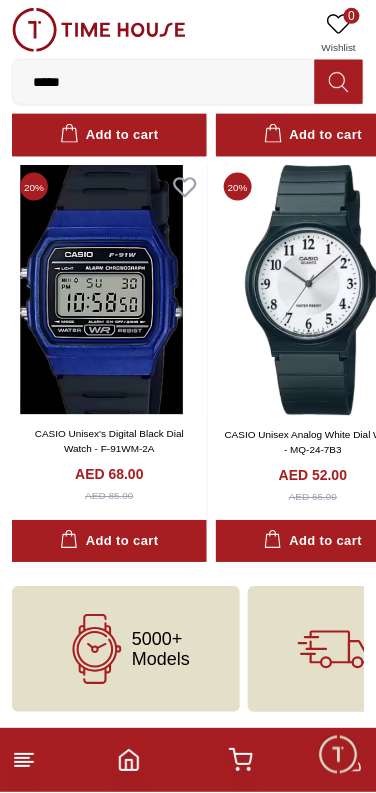 click on "0 Wishlist" at bounding box center (188, 33) 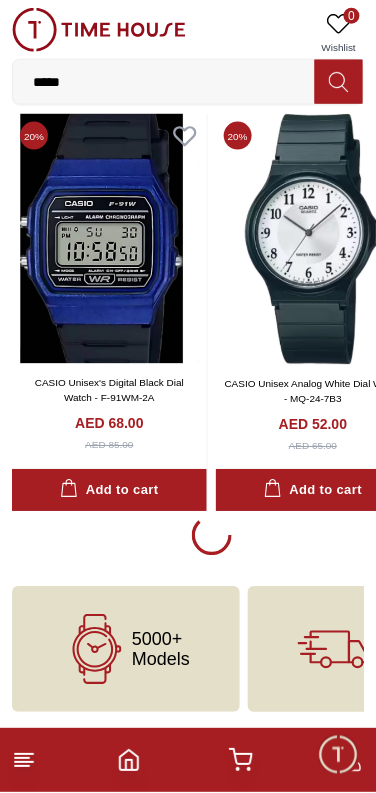 click on "*****" at bounding box center [164, 82] 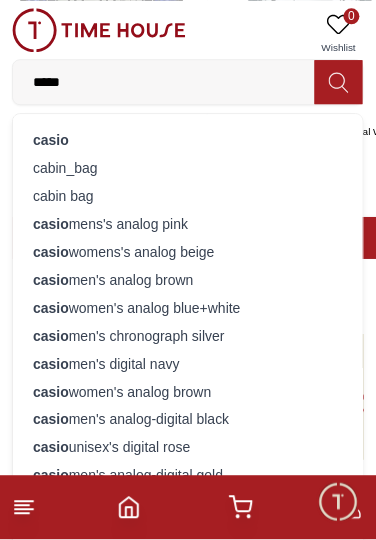 click on "casio  men's chronograph silver" at bounding box center [188, 336] 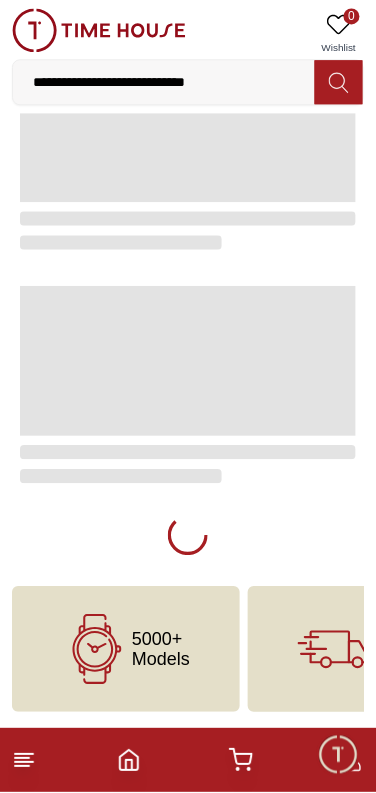 scroll, scrollTop: 0, scrollLeft: 0, axis: both 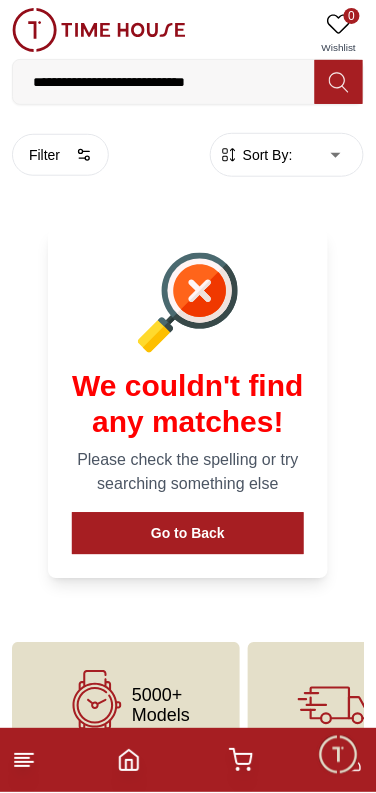 click on "**********" at bounding box center (188, 384) 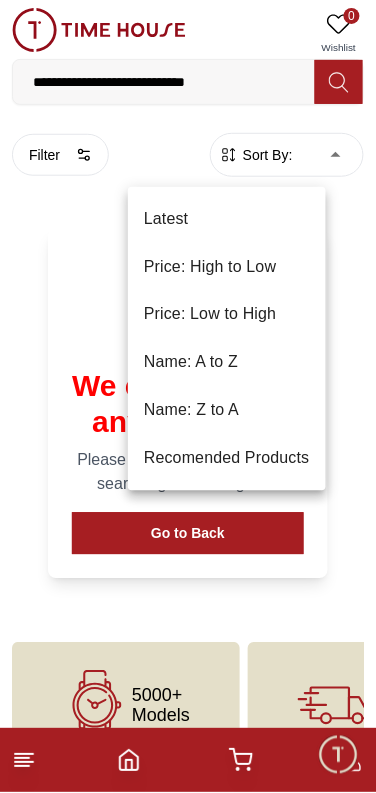 click on "Latest" at bounding box center [227, 219] 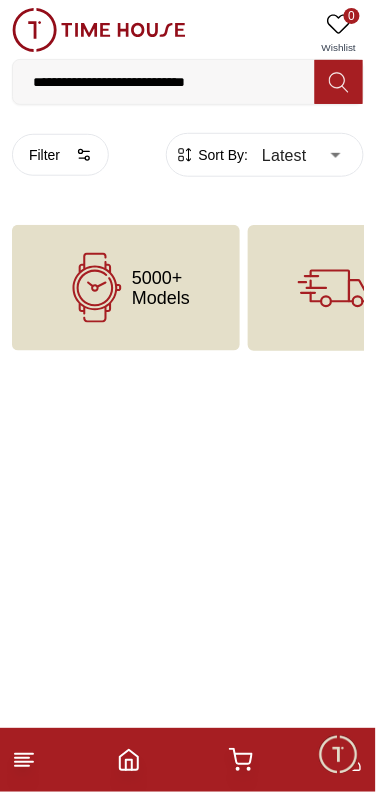 click on "**********" at bounding box center (188, 175) 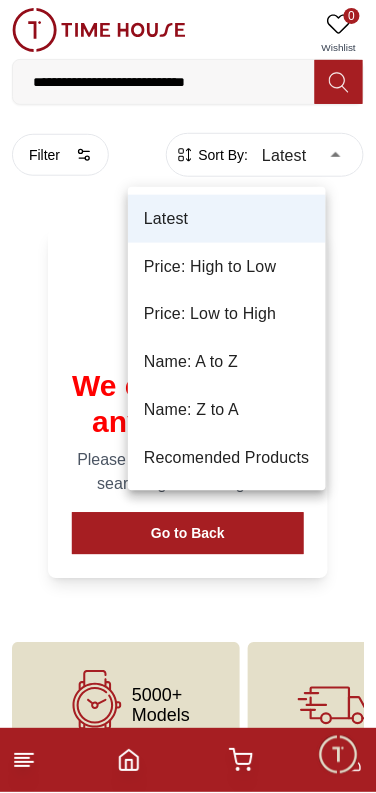 click on "Name: A to Z" at bounding box center (227, 363) 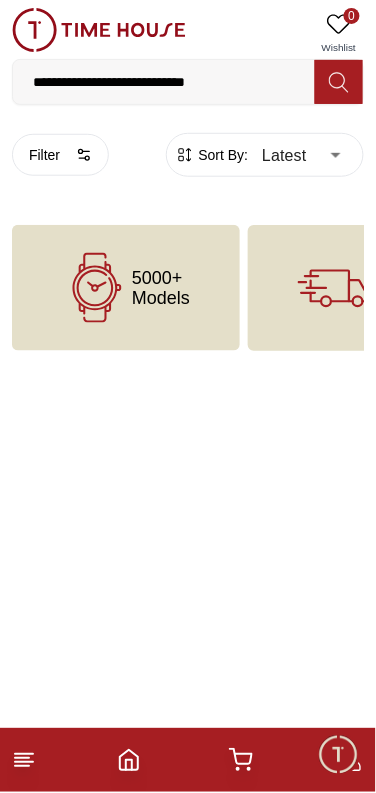 click on "**********" at bounding box center [188, 175] 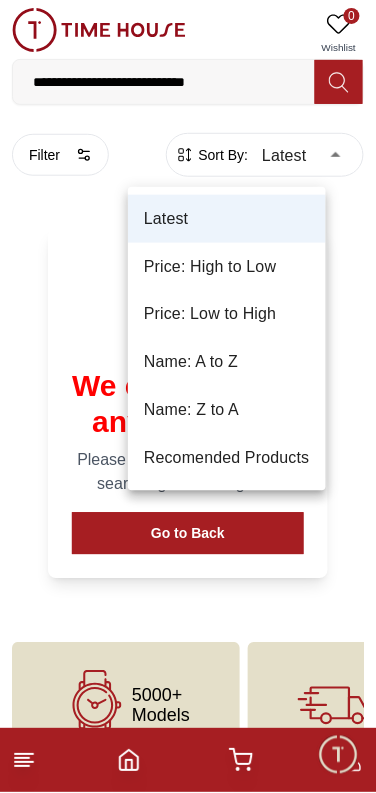 click on "Price: Low to High" at bounding box center [227, 315] 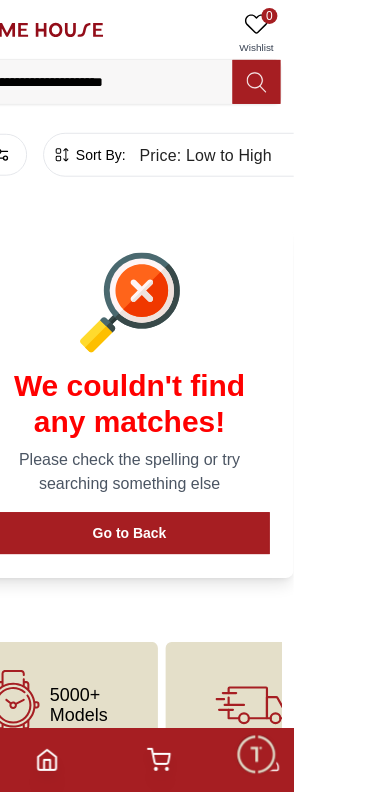 click on "**********" at bounding box center [188, 384] 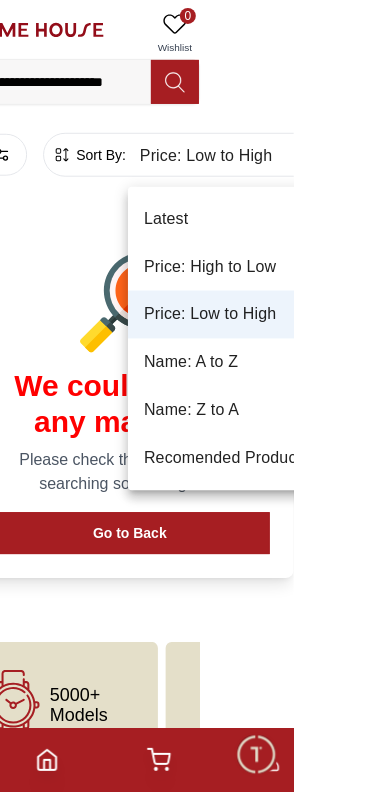 click at bounding box center (188, 396) 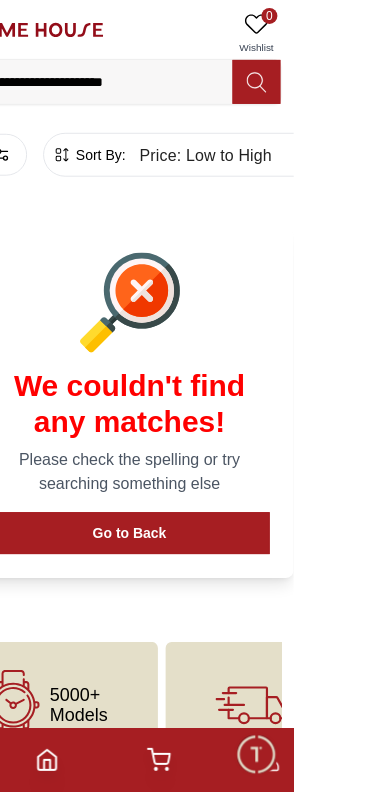click on "**********" at bounding box center (188, 384) 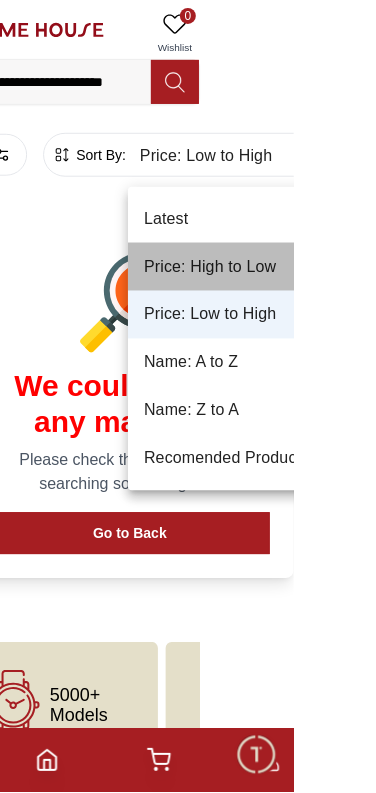 click on "Price: High to Low" at bounding box center (315, 267) 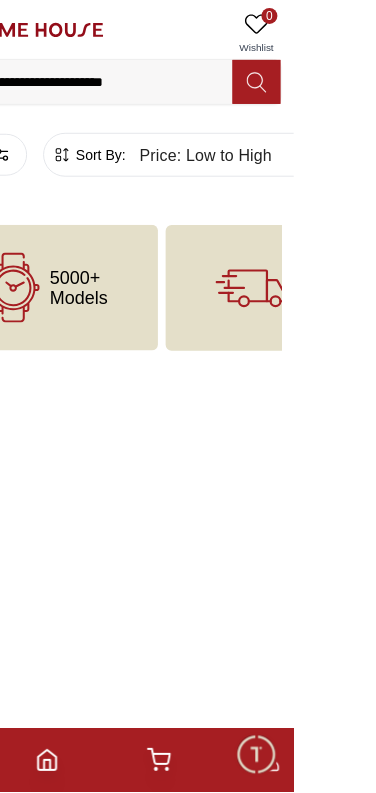 type on "*" 